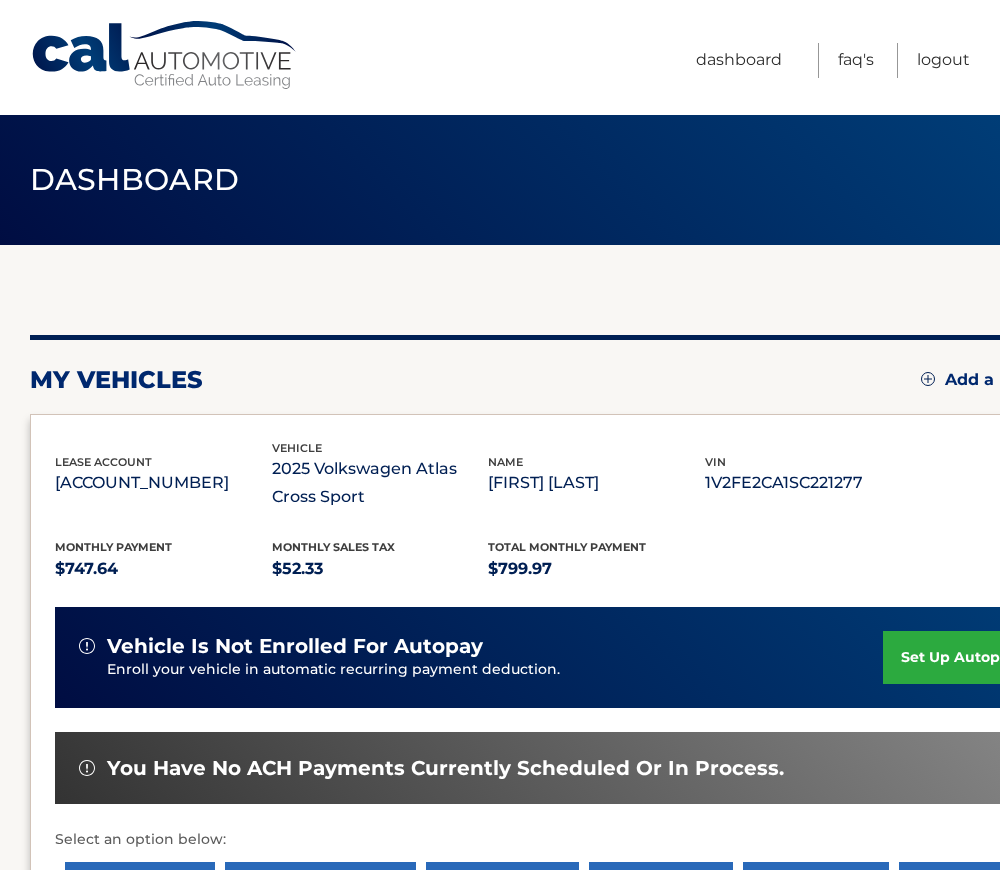 scroll, scrollTop: 0, scrollLeft: 0, axis: both 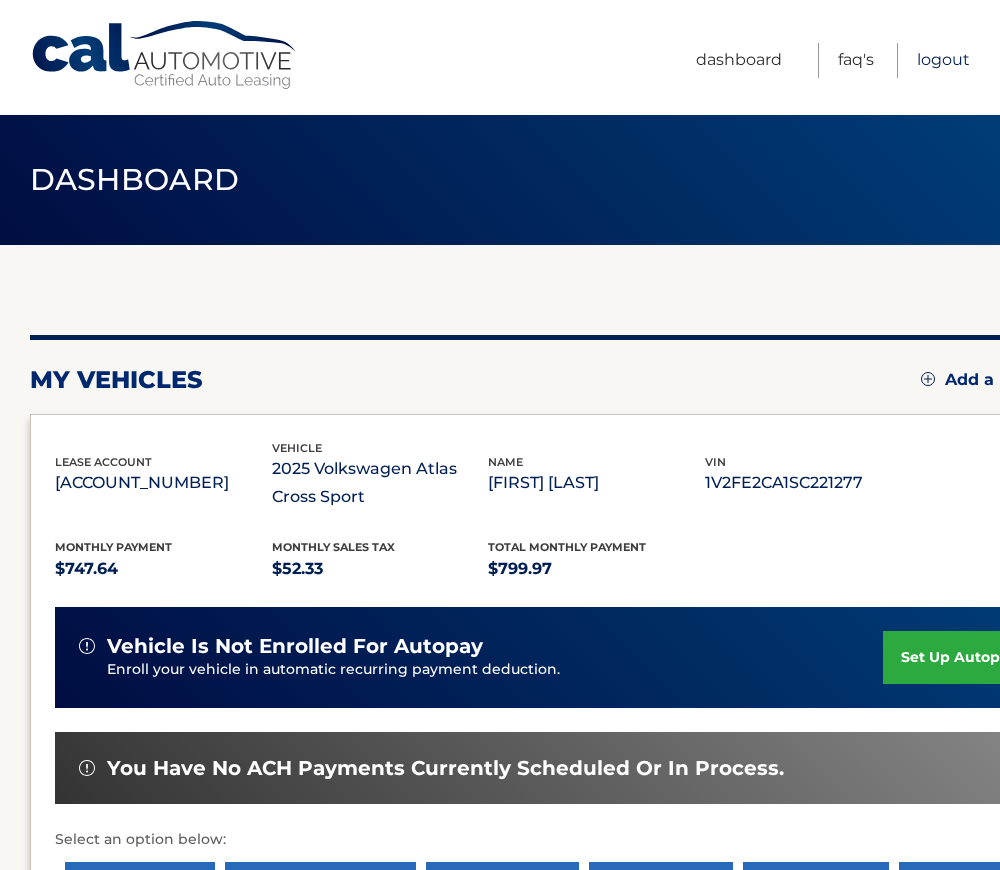 click on "Logout" at bounding box center (943, 60) 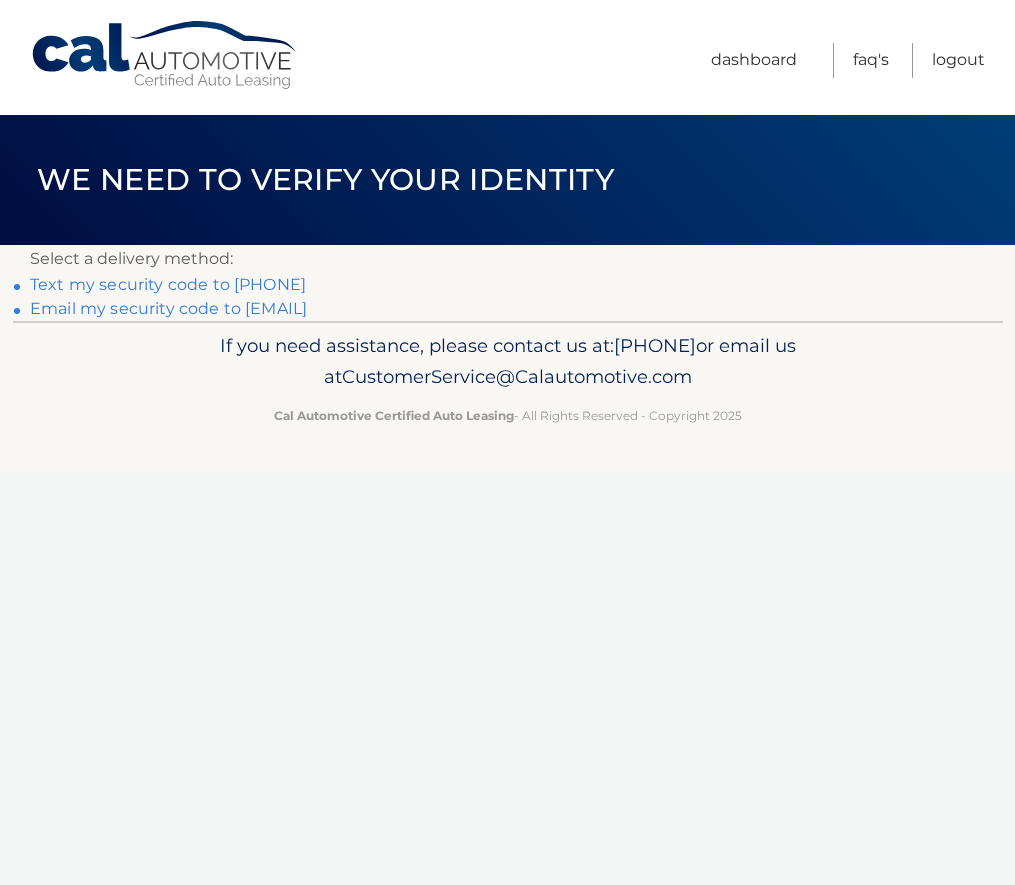 scroll, scrollTop: 0, scrollLeft: 0, axis: both 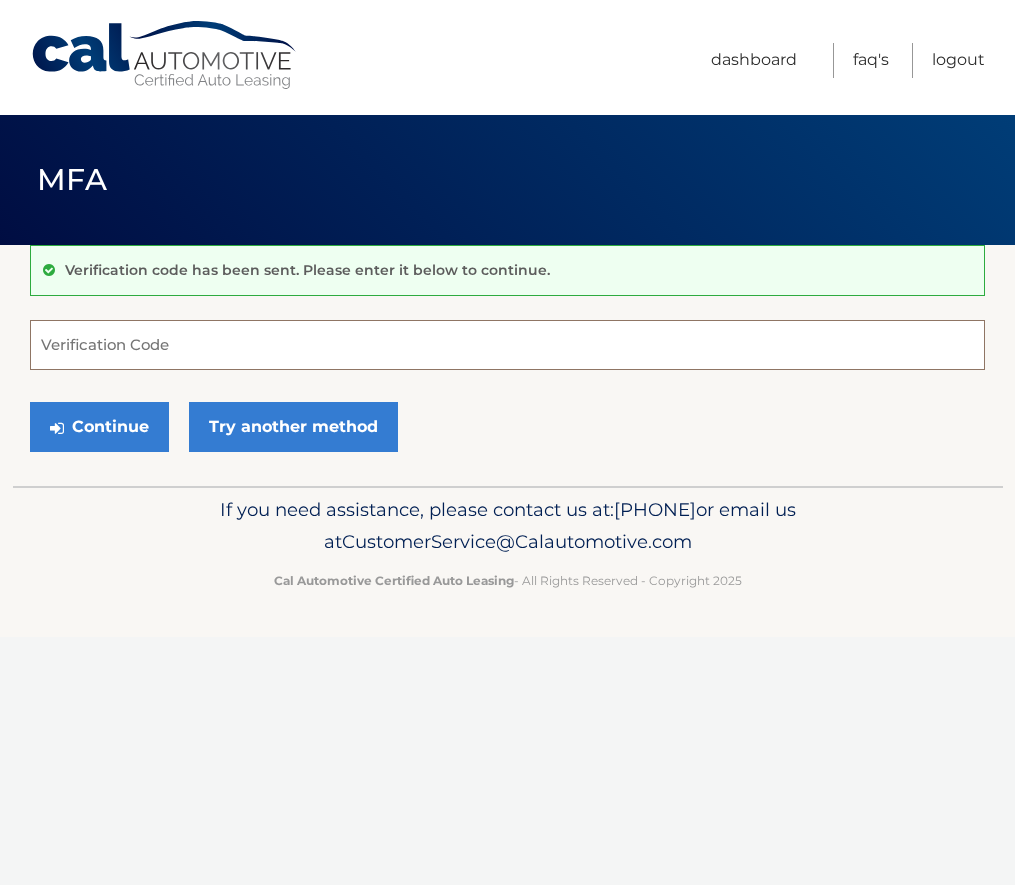 click on "Verification Code" at bounding box center (507, 345) 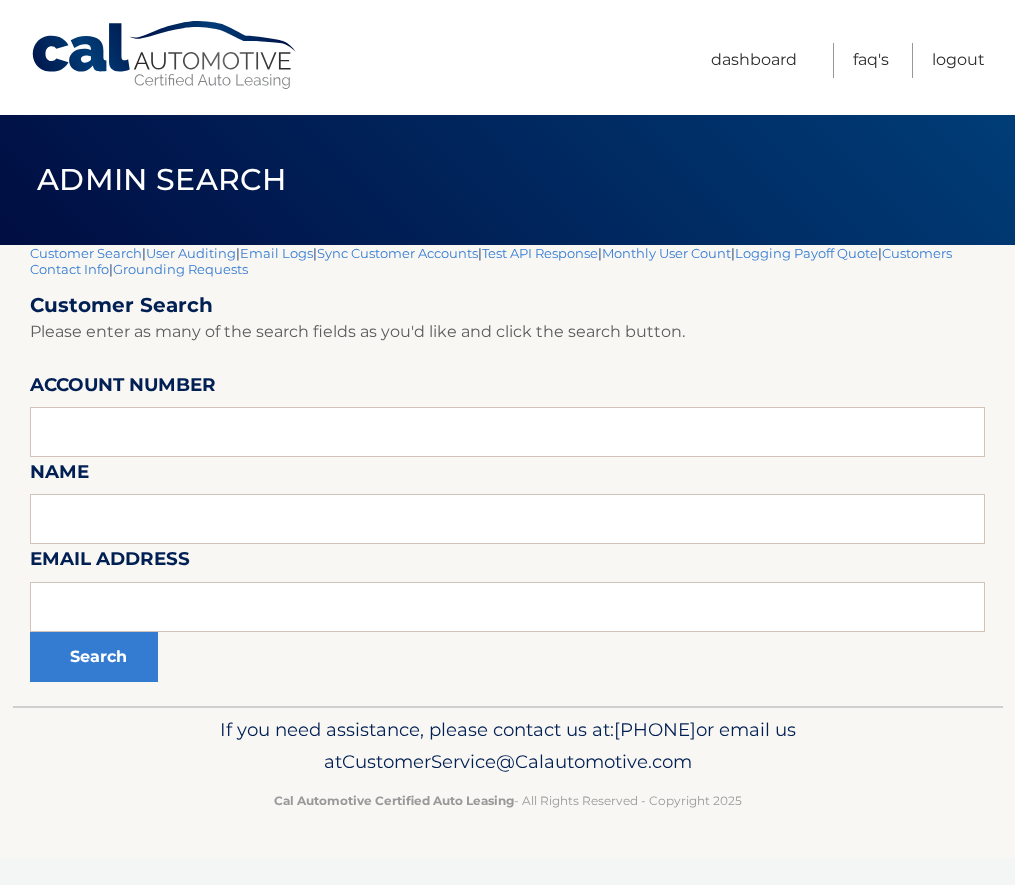 scroll, scrollTop: 0, scrollLeft: 0, axis: both 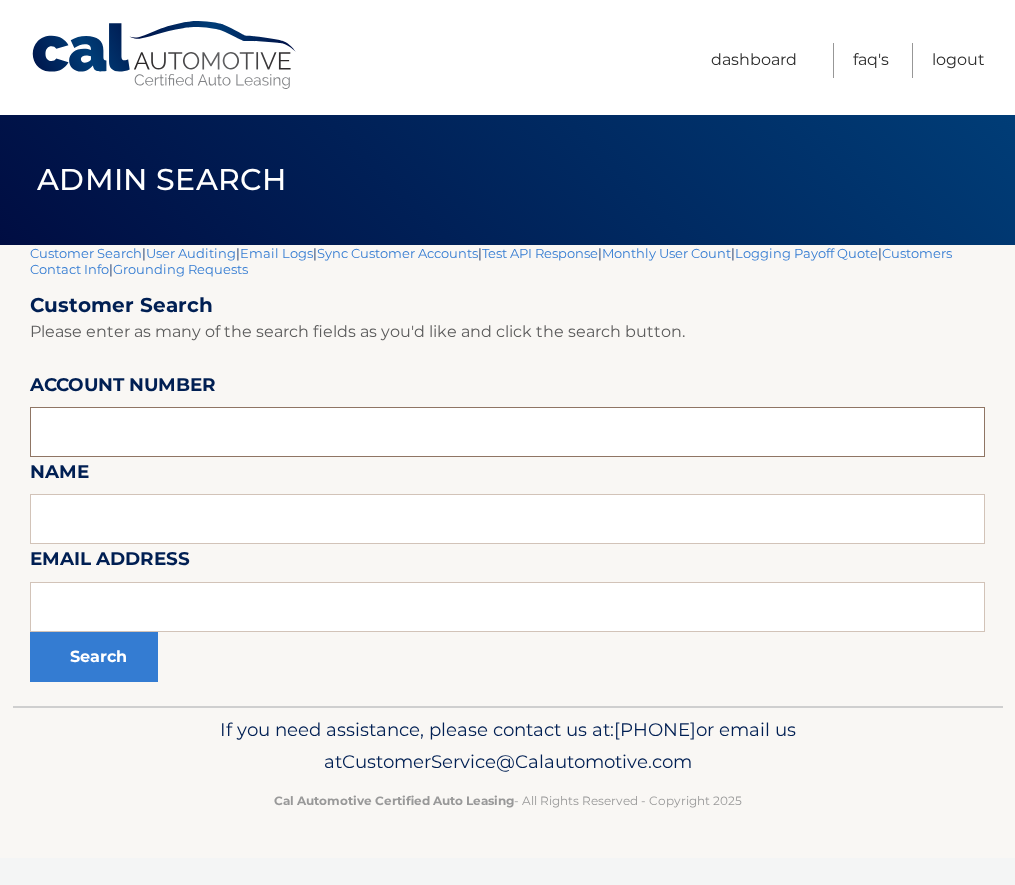 click at bounding box center [507, 432] 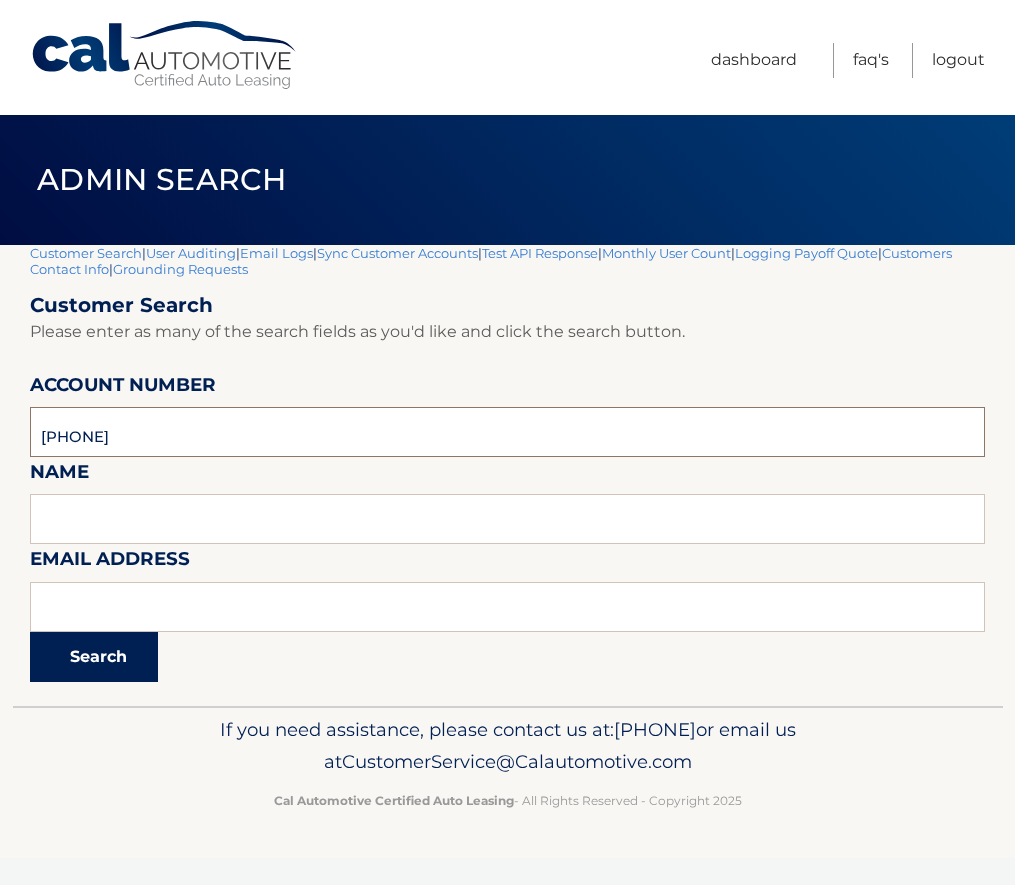 type on "44455951494" 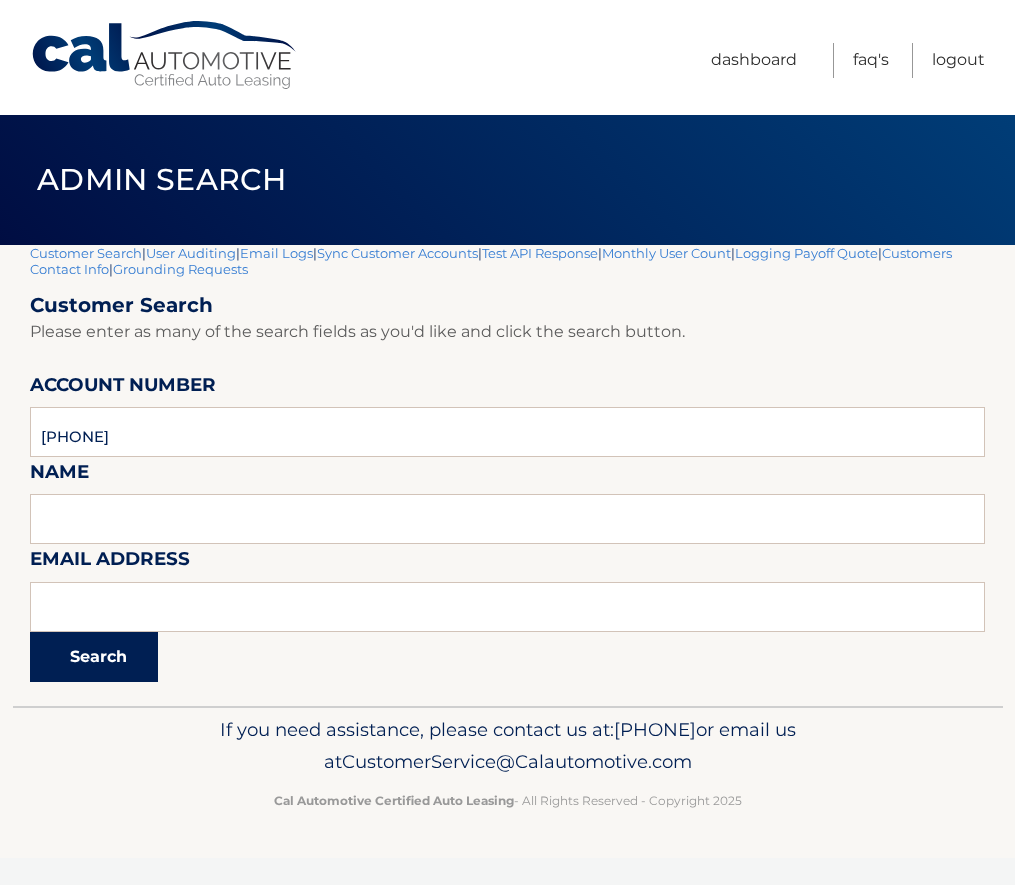 click on "Search" at bounding box center (94, 657) 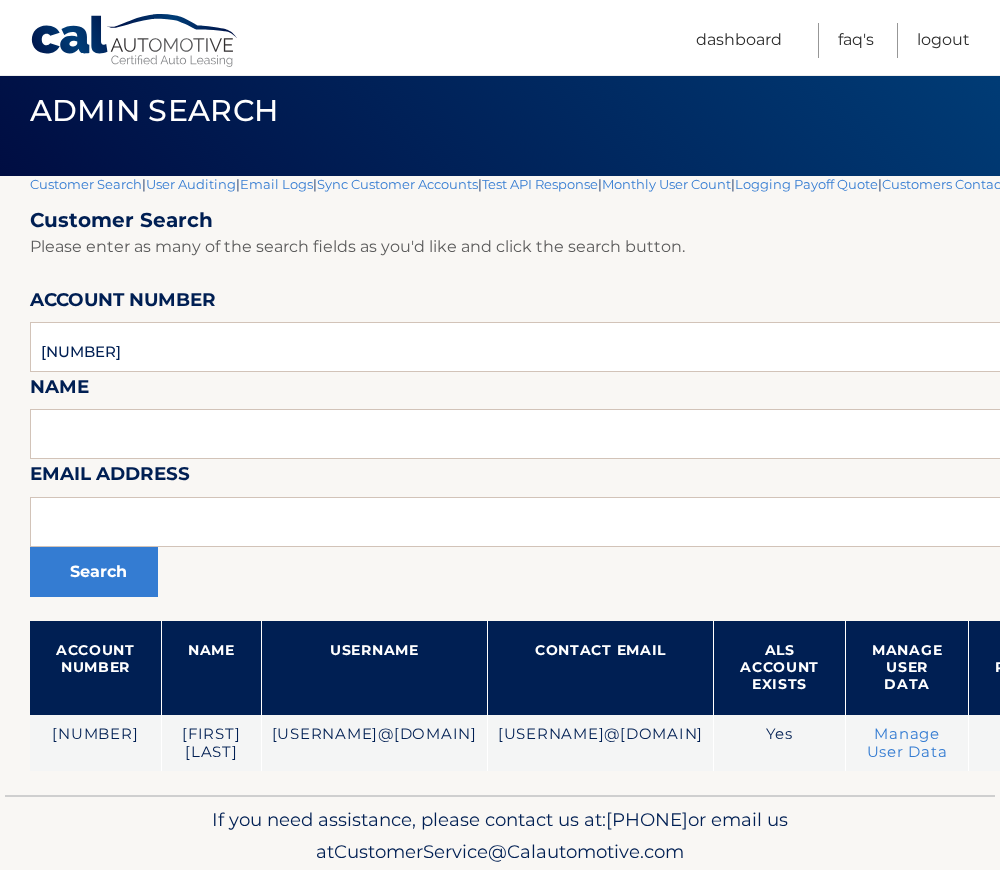 scroll, scrollTop: 146, scrollLeft: 0, axis: vertical 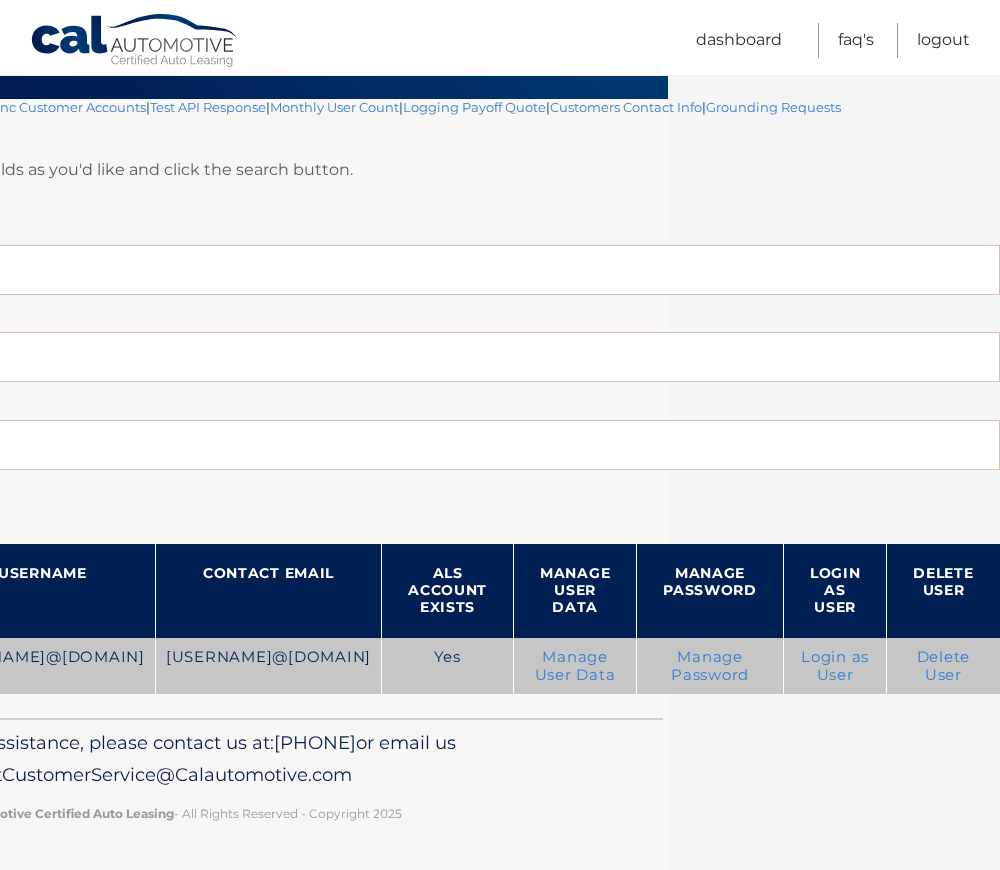 click on "Login as User" at bounding box center [835, 666] 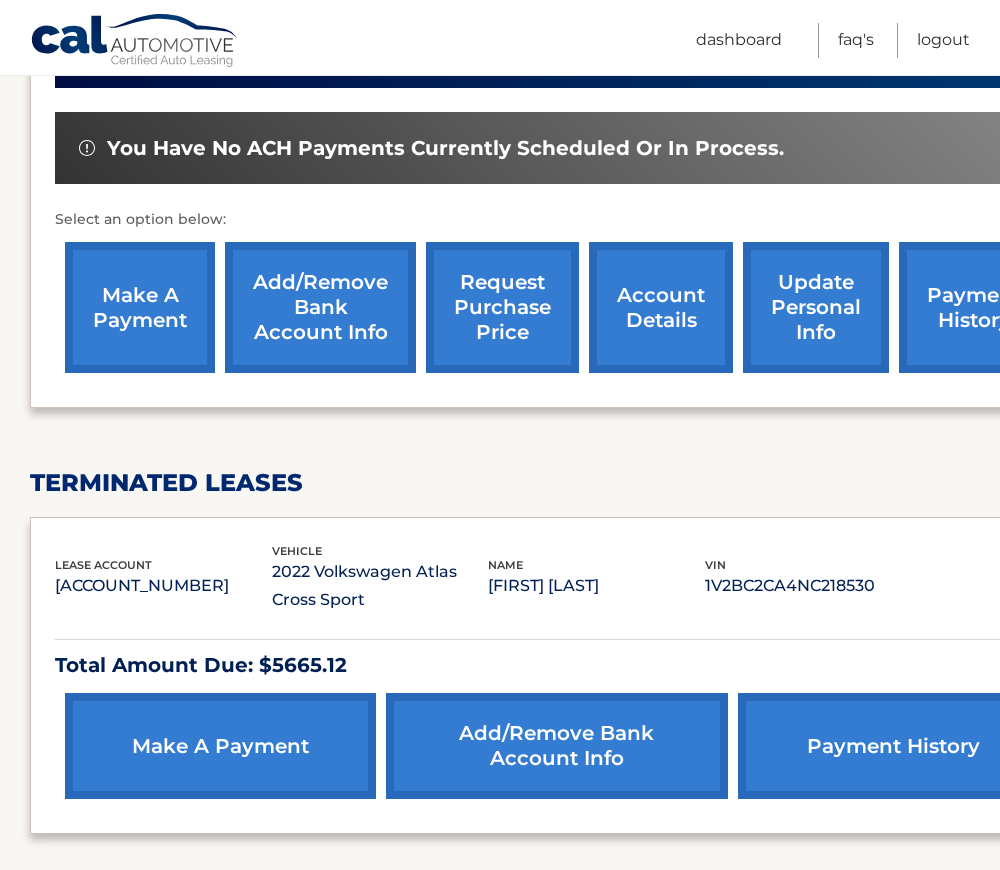 scroll, scrollTop: 500, scrollLeft: 0, axis: vertical 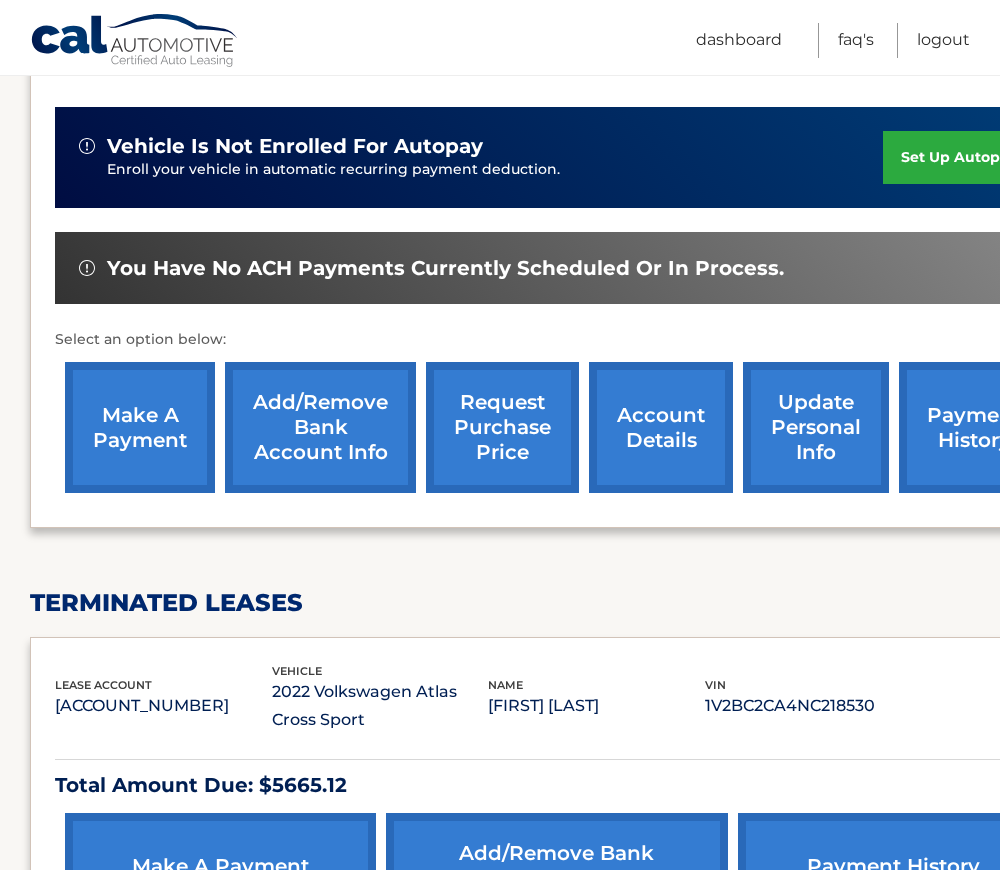 click on "account details" at bounding box center [661, 427] 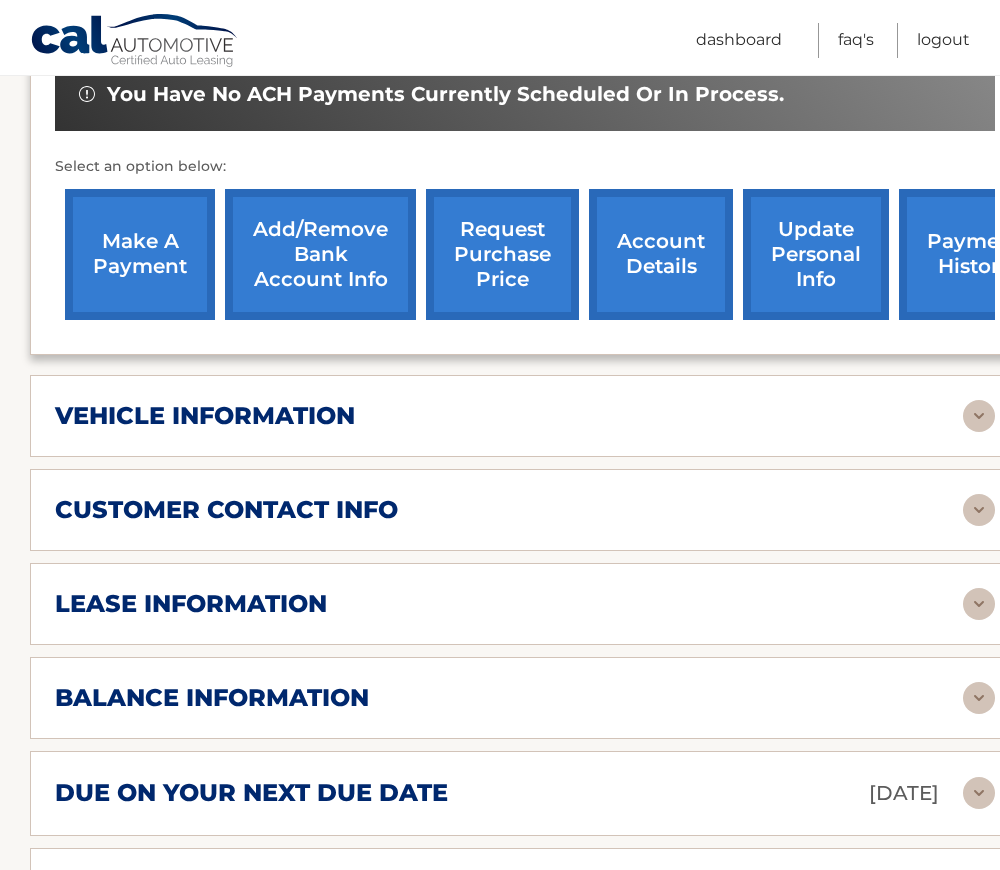 scroll, scrollTop: 800, scrollLeft: 0, axis: vertical 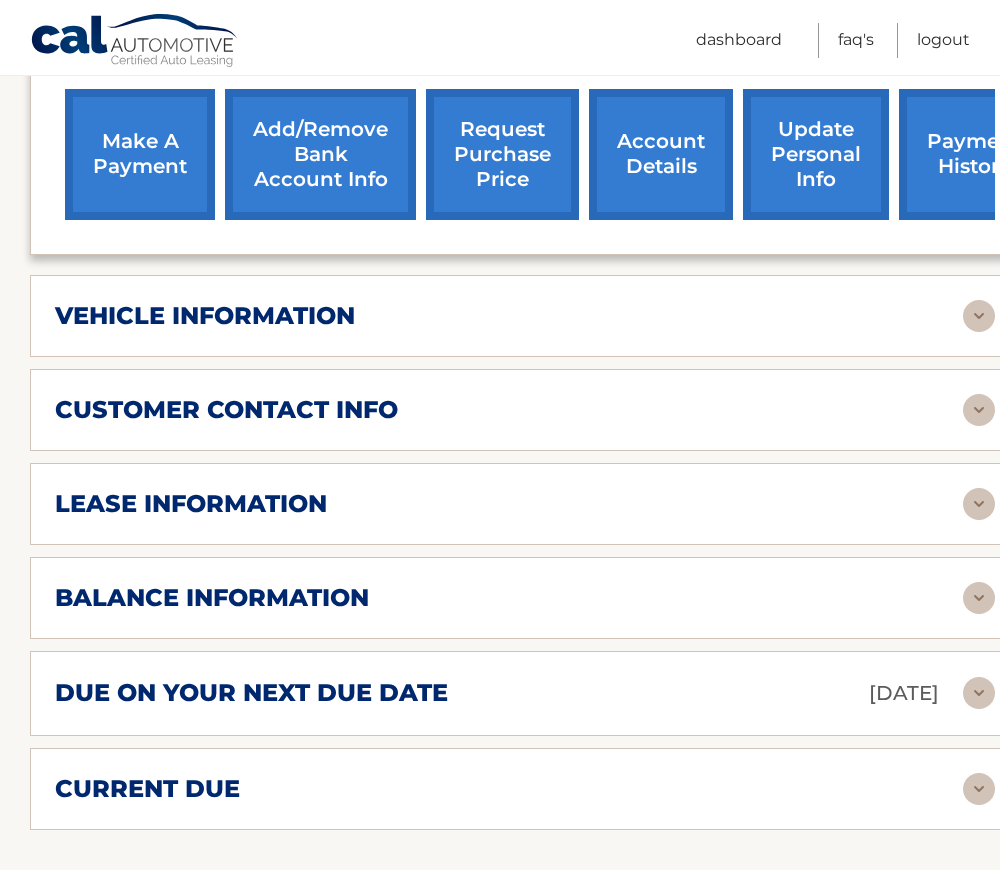 click on "due on your next due date" at bounding box center (251, 693) 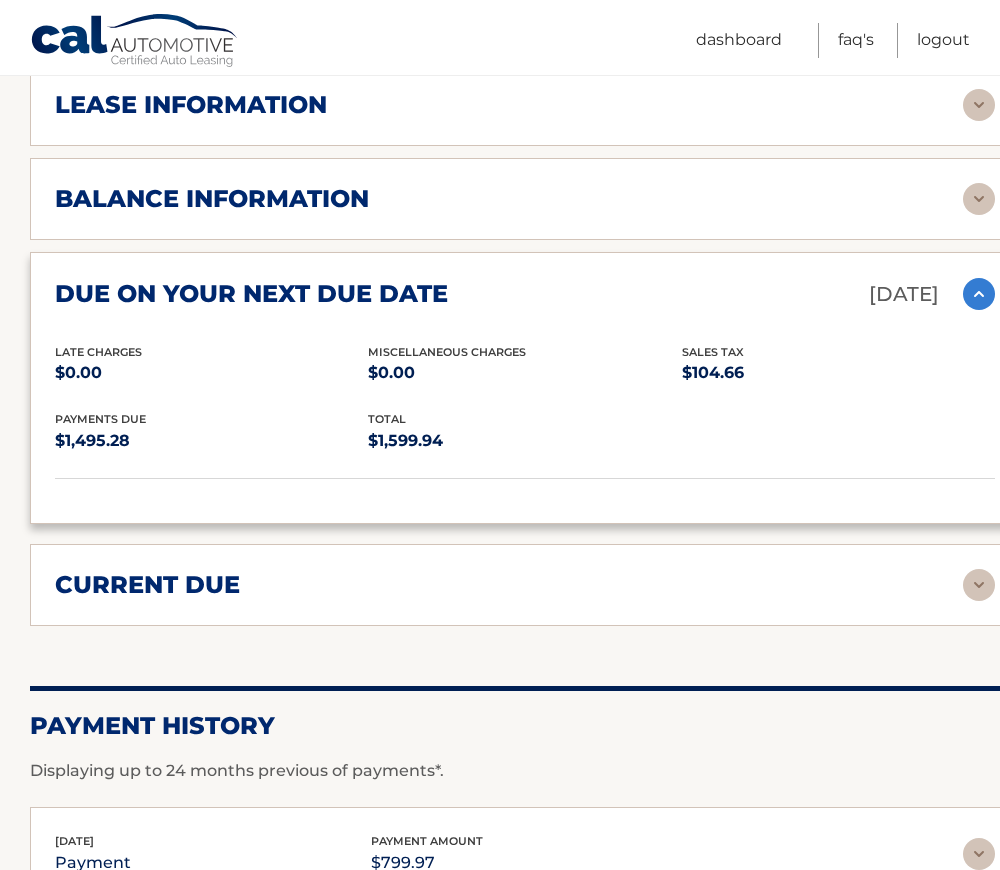 scroll, scrollTop: 1200, scrollLeft: 0, axis: vertical 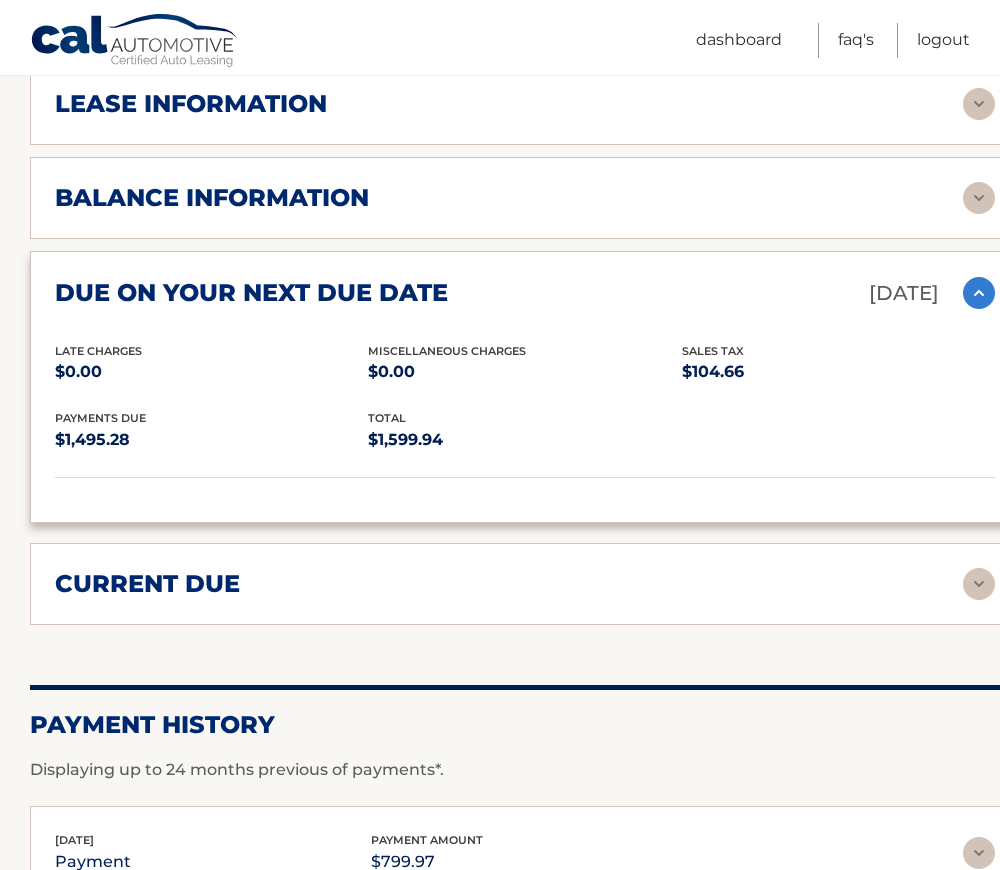 click on "current due" at bounding box center [509, 584] 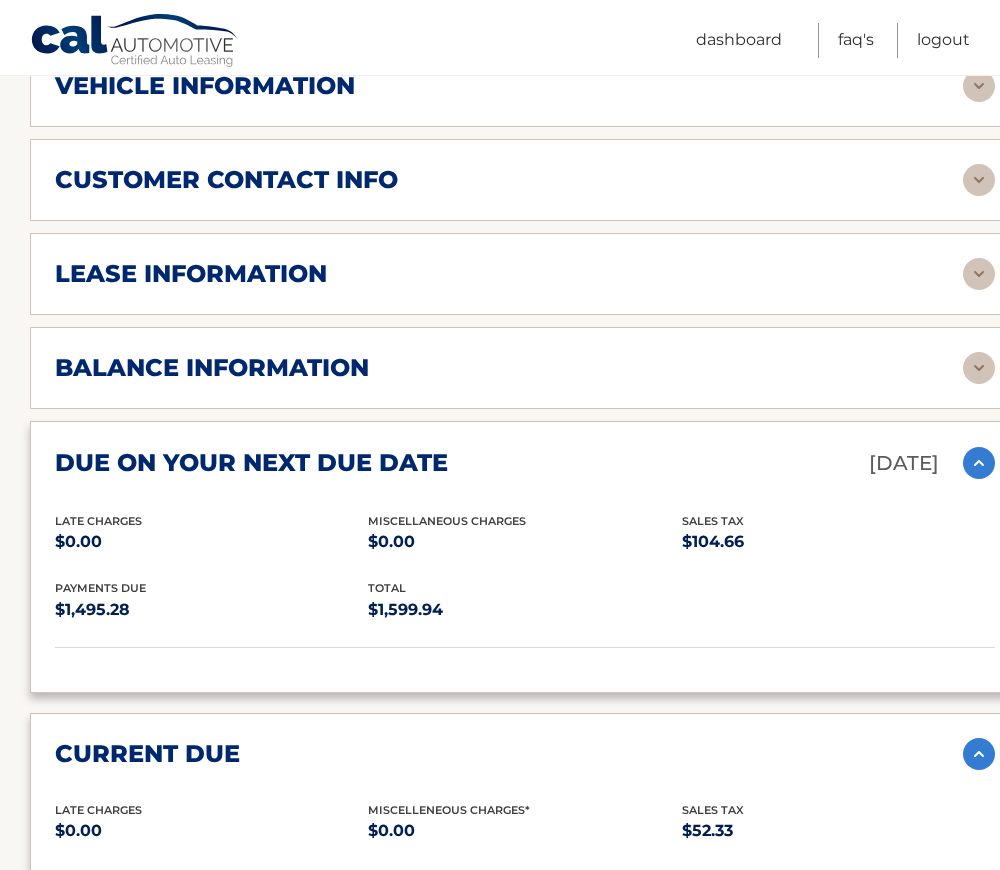 scroll, scrollTop: 1029, scrollLeft: 0, axis: vertical 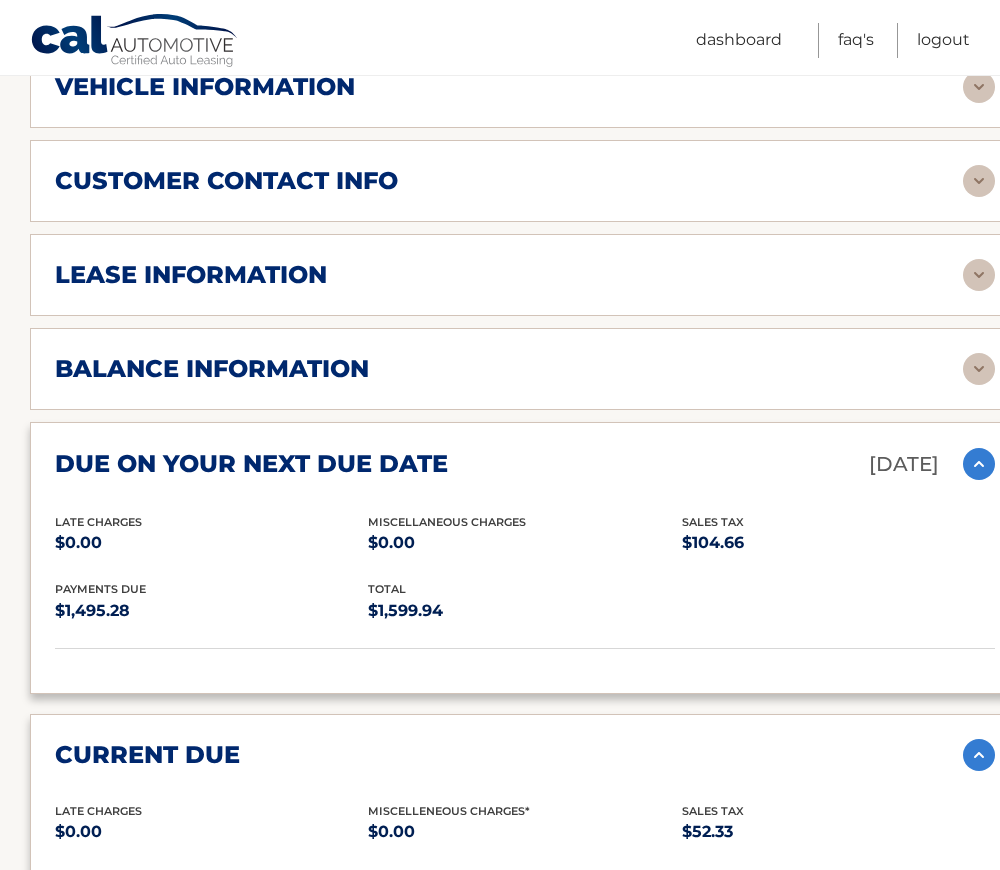 click on "balance information" at bounding box center [212, 369] 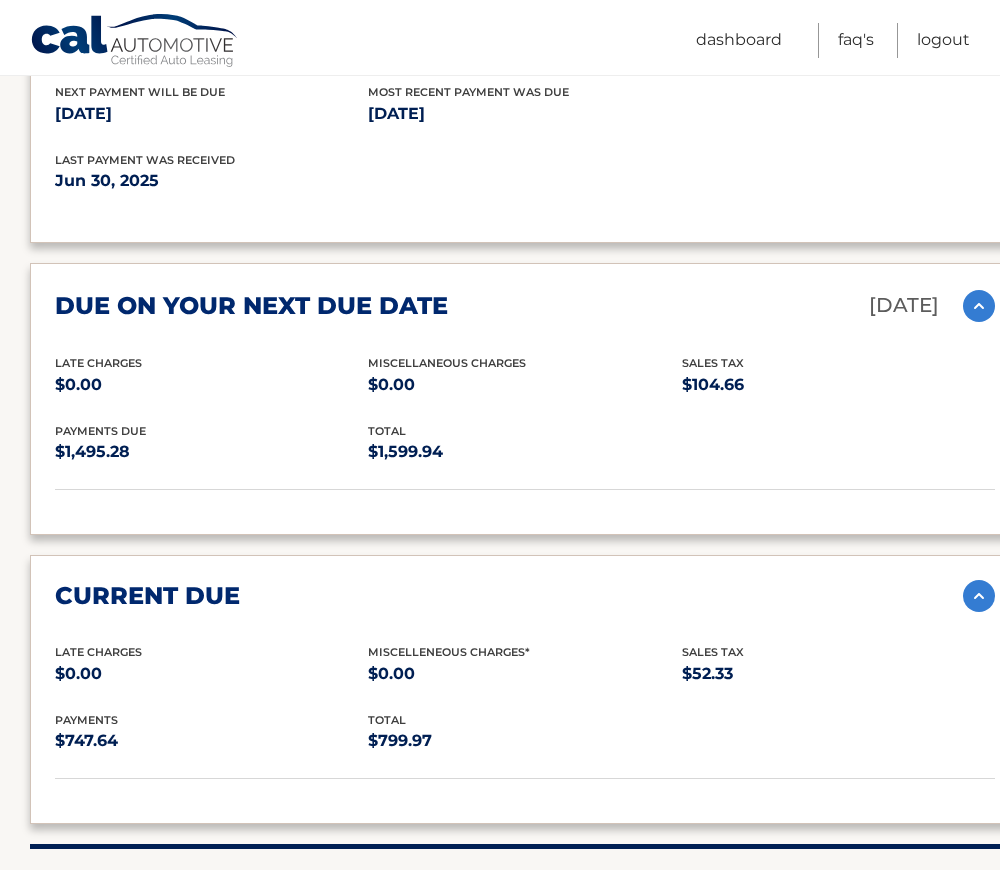 scroll, scrollTop: 1329, scrollLeft: 0, axis: vertical 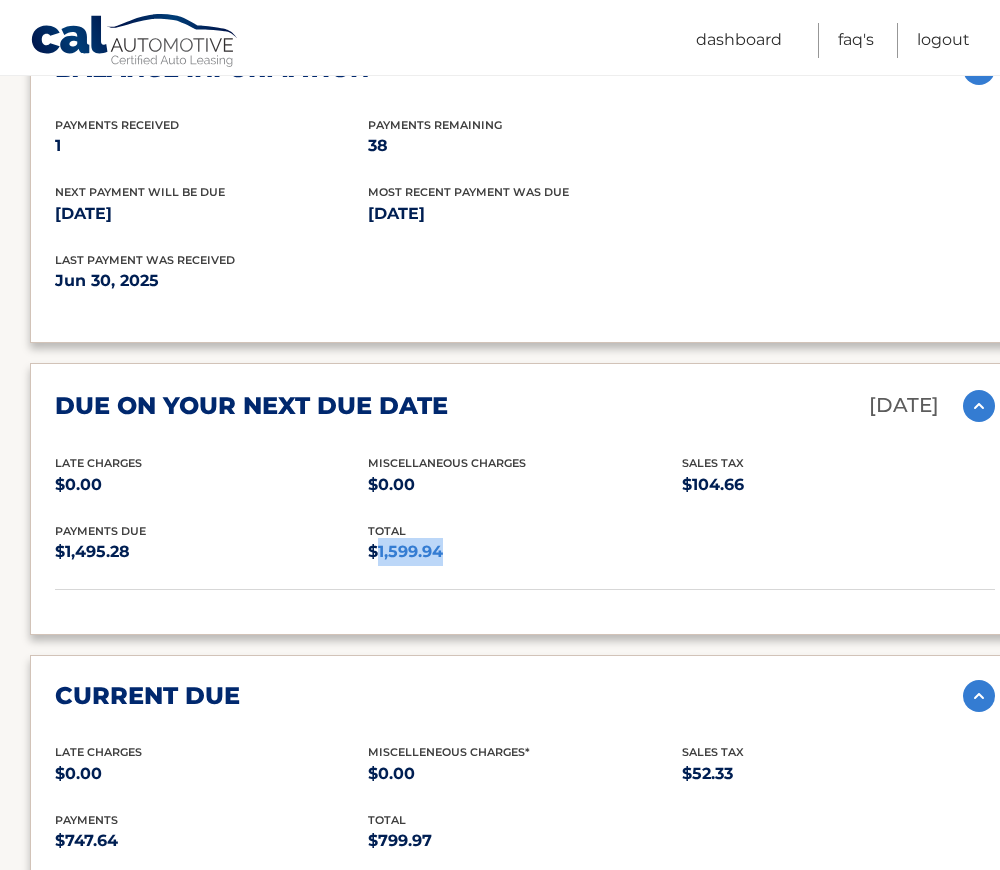 drag, startPoint x: 377, startPoint y: 550, endPoint x: 453, endPoint y: 559, distance: 76.53104 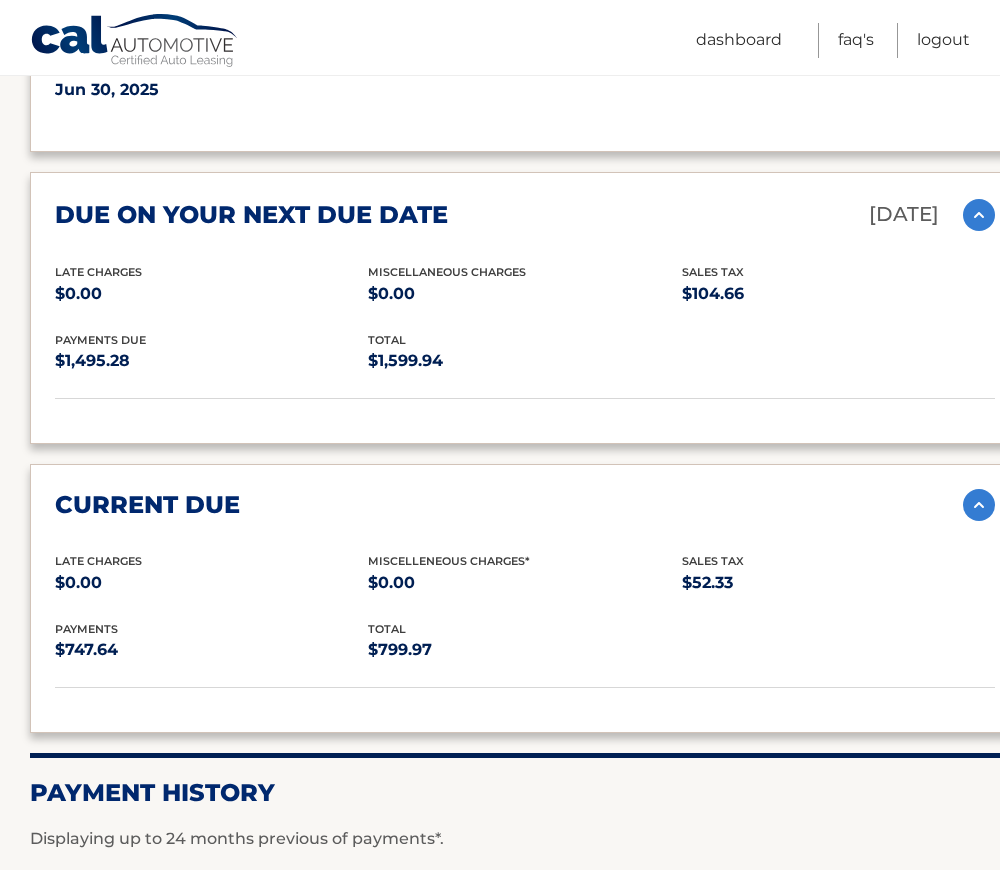 scroll, scrollTop: 1471, scrollLeft: 0, axis: vertical 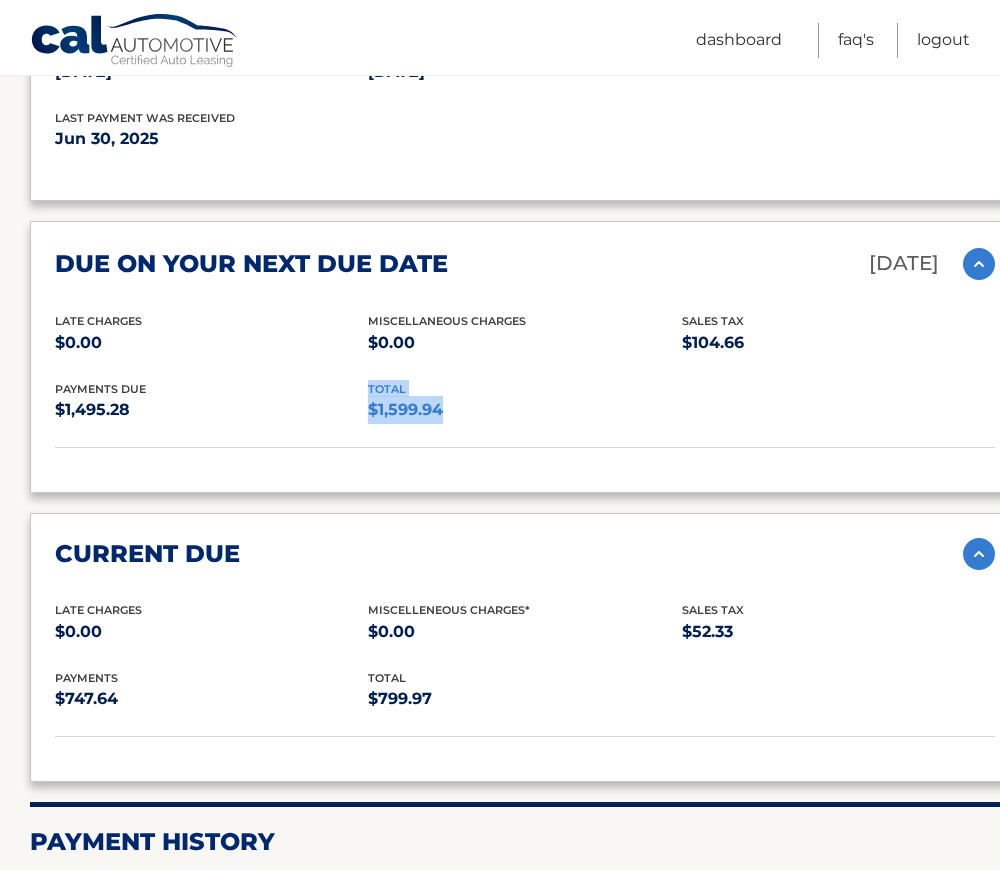 drag, startPoint x: 456, startPoint y: 412, endPoint x: 365, endPoint y: 420, distance: 91.350975 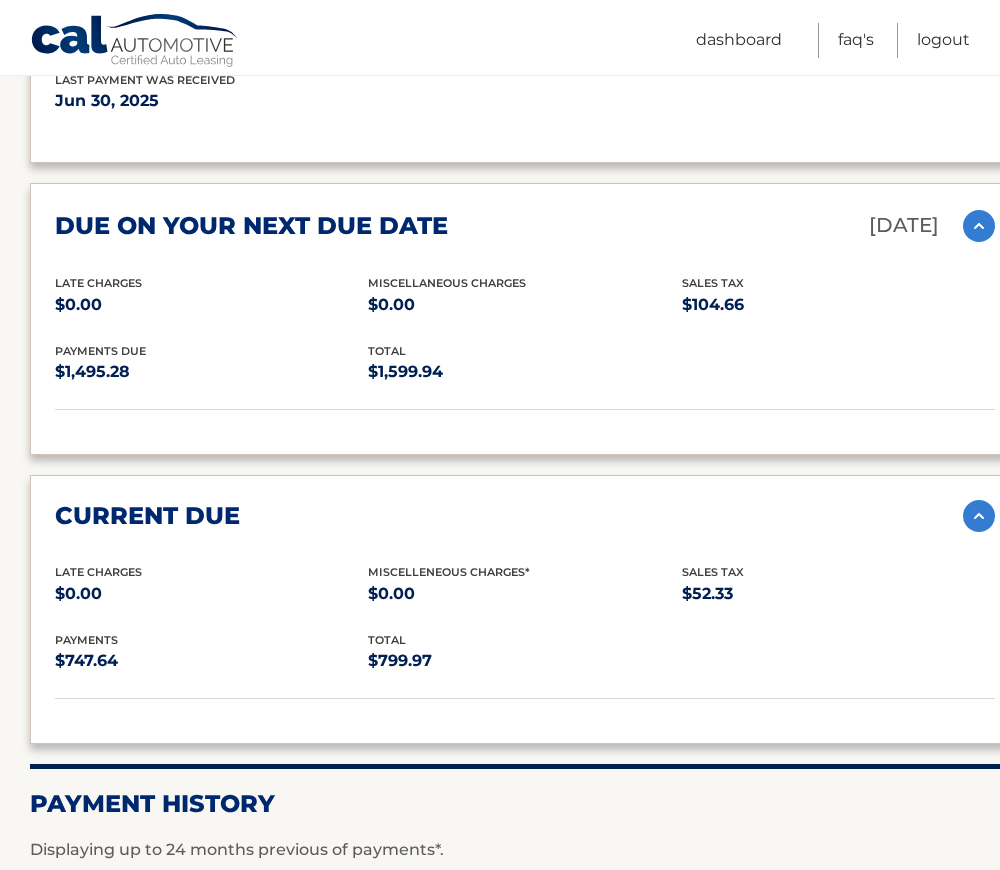 scroll, scrollTop: 1671, scrollLeft: 0, axis: vertical 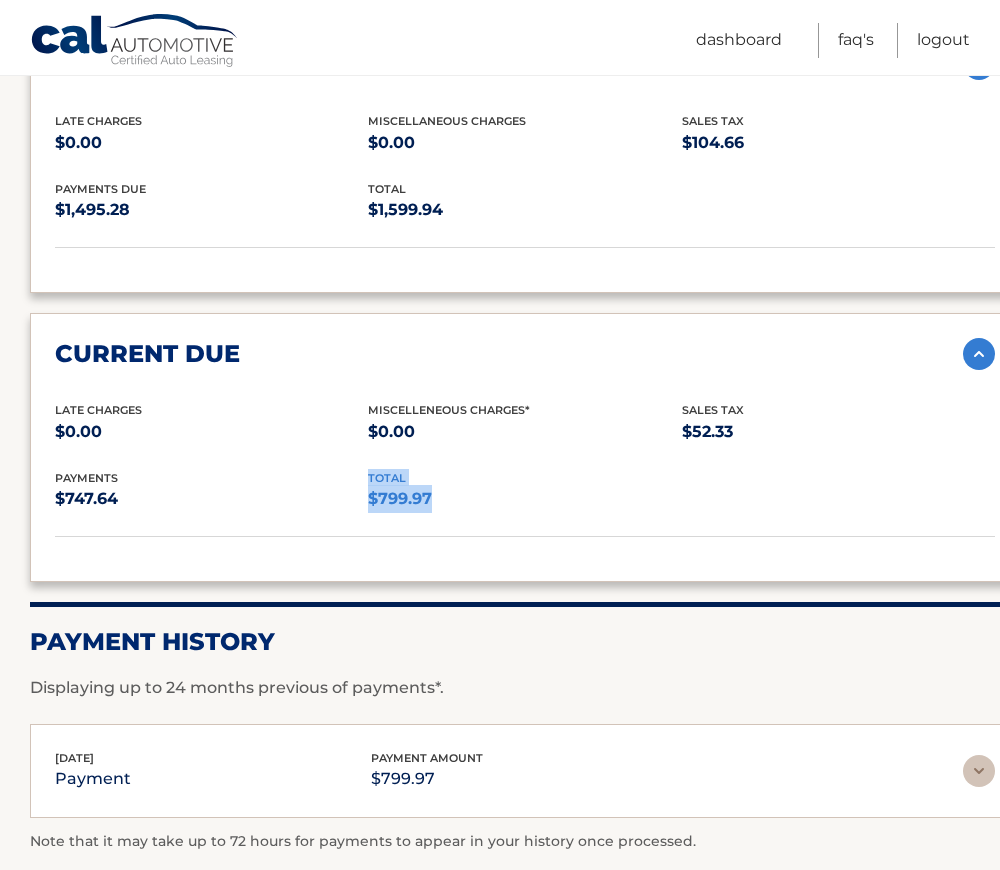 drag, startPoint x: 432, startPoint y: 499, endPoint x: 349, endPoint y: 511, distance: 83.86298 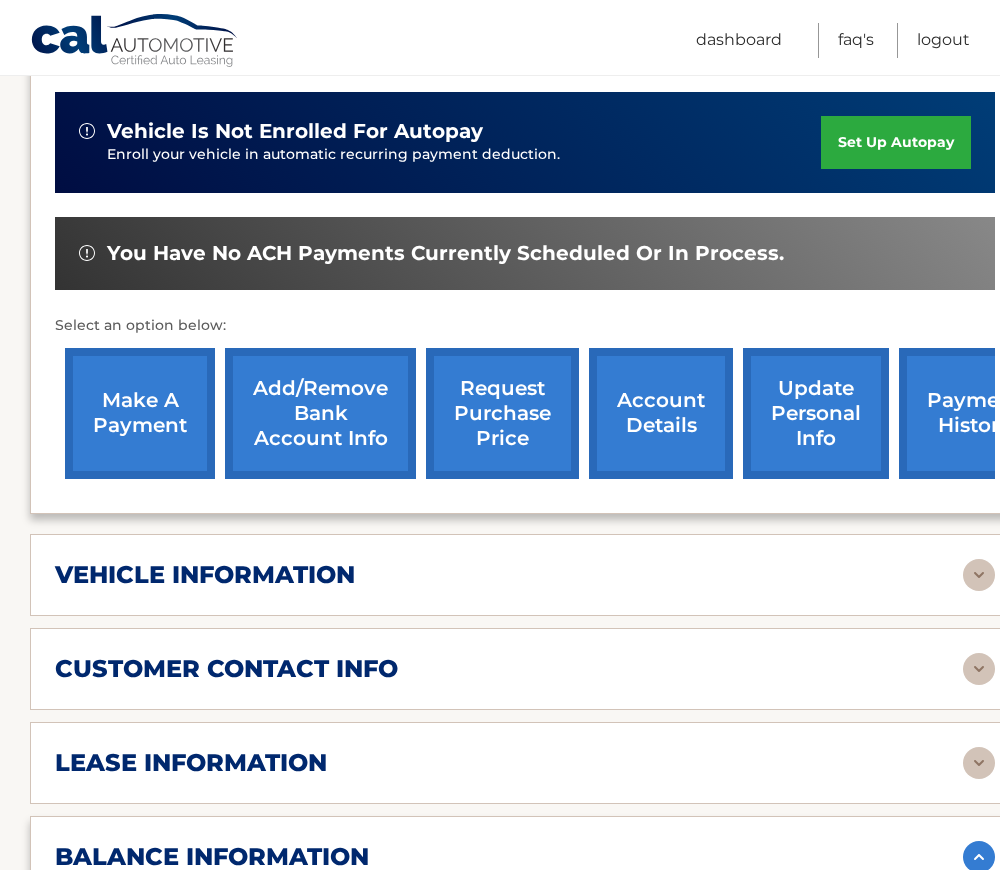 scroll, scrollTop: 671, scrollLeft: 0, axis: vertical 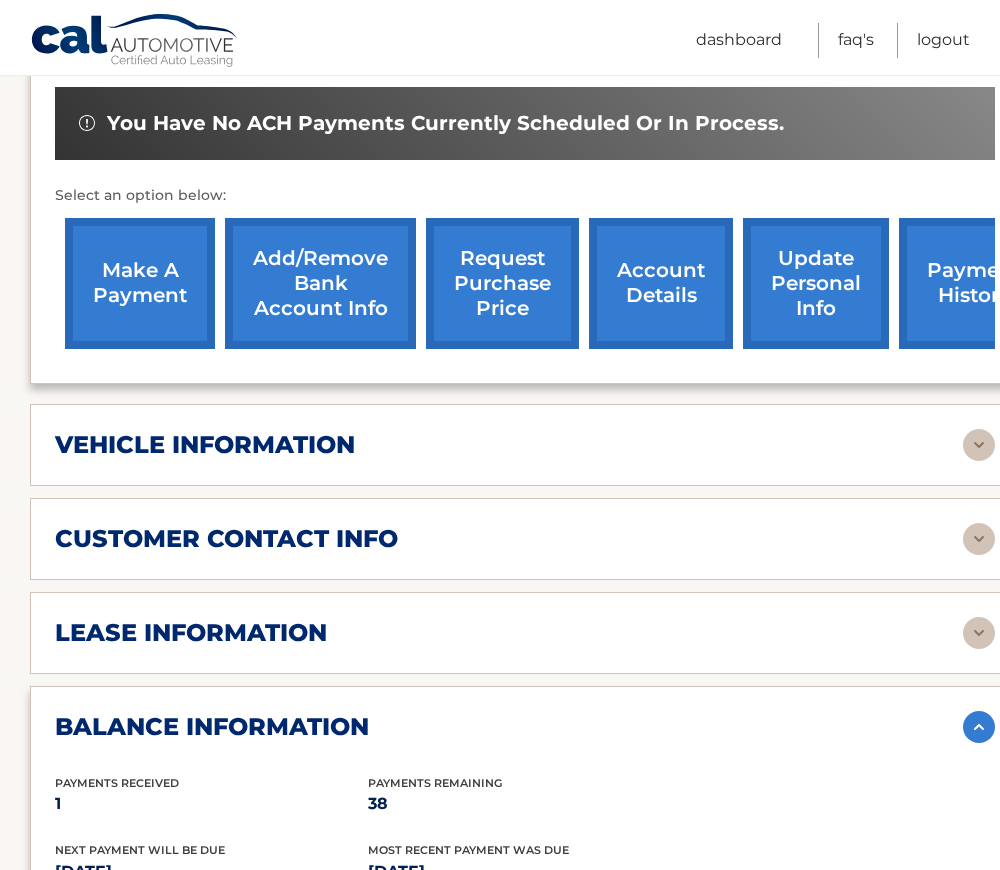 click on "make a payment" at bounding box center (140, 283) 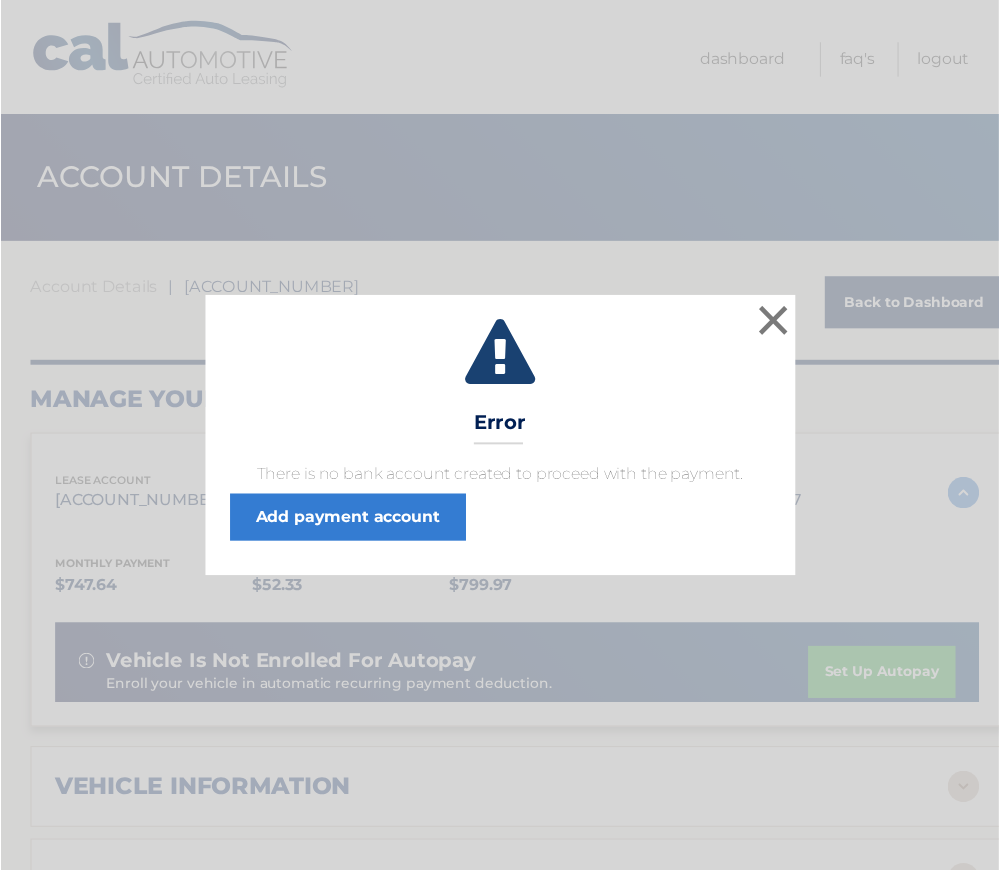 scroll, scrollTop: 0, scrollLeft: 0, axis: both 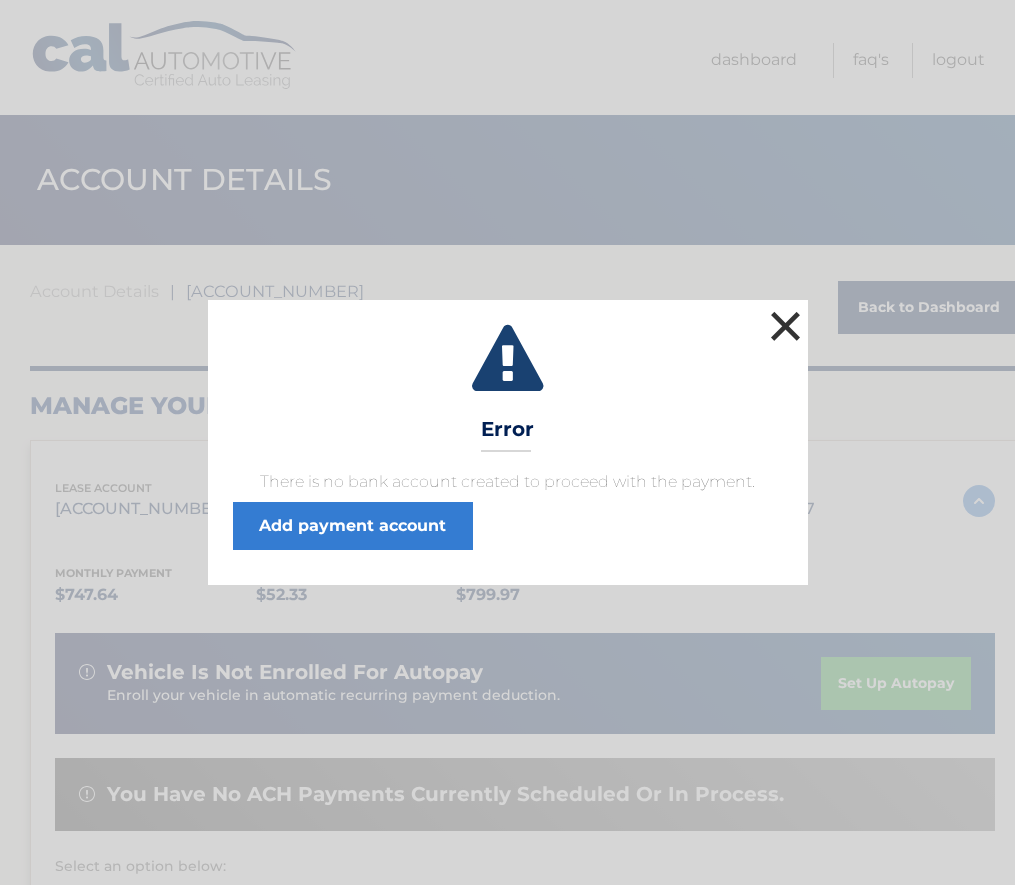 click on "×" at bounding box center [786, 326] 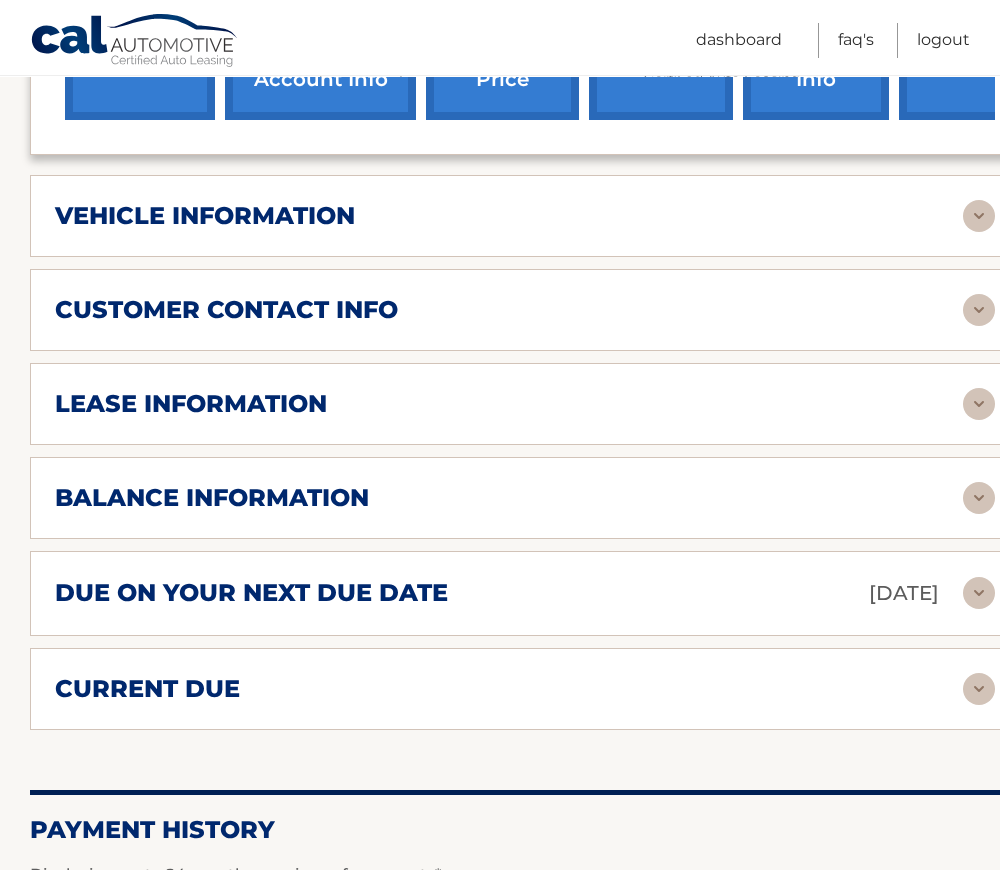 scroll, scrollTop: 1000, scrollLeft: 0, axis: vertical 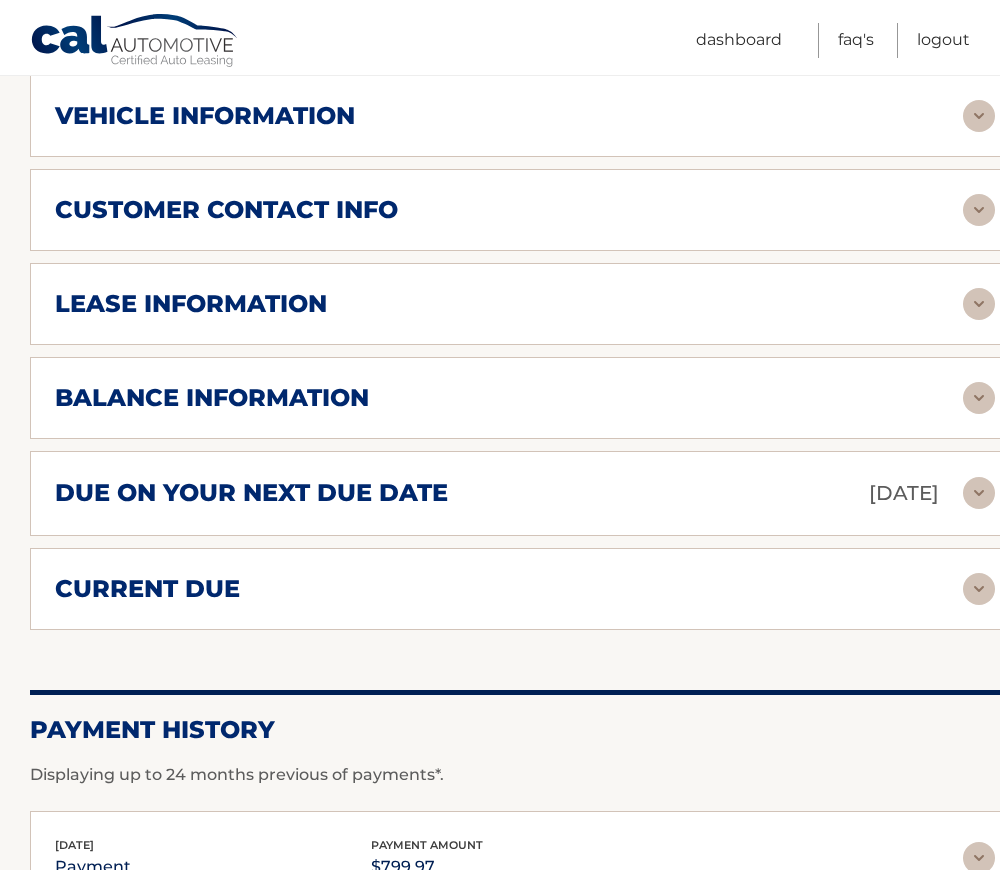 click on "due on your next due date" at bounding box center [251, 493] 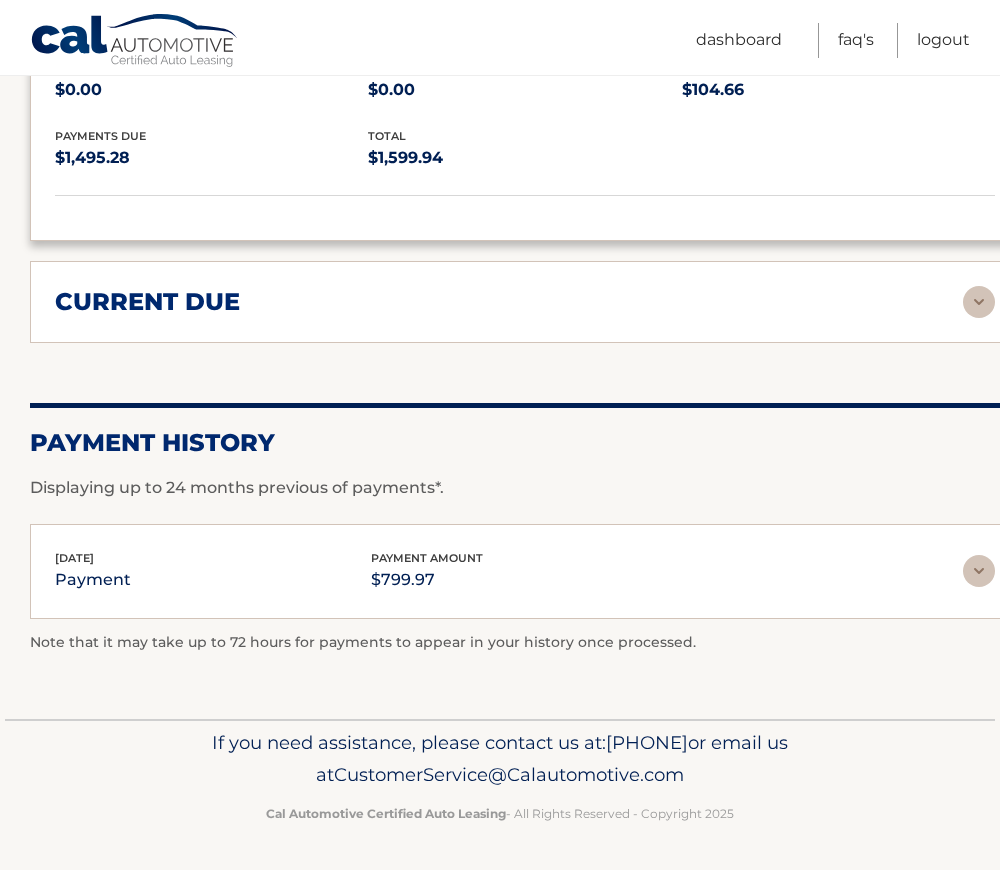 scroll, scrollTop: 1082, scrollLeft: 0, axis: vertical 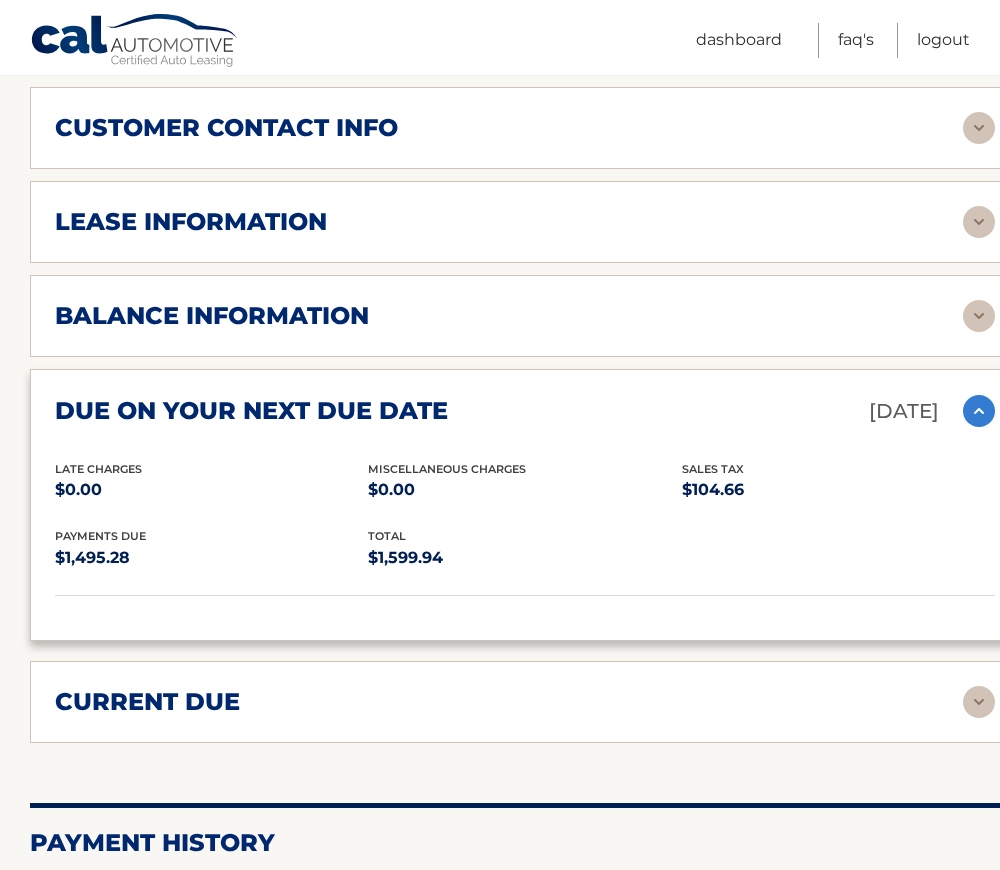 click on "current due" at bounding box center (509, 702) 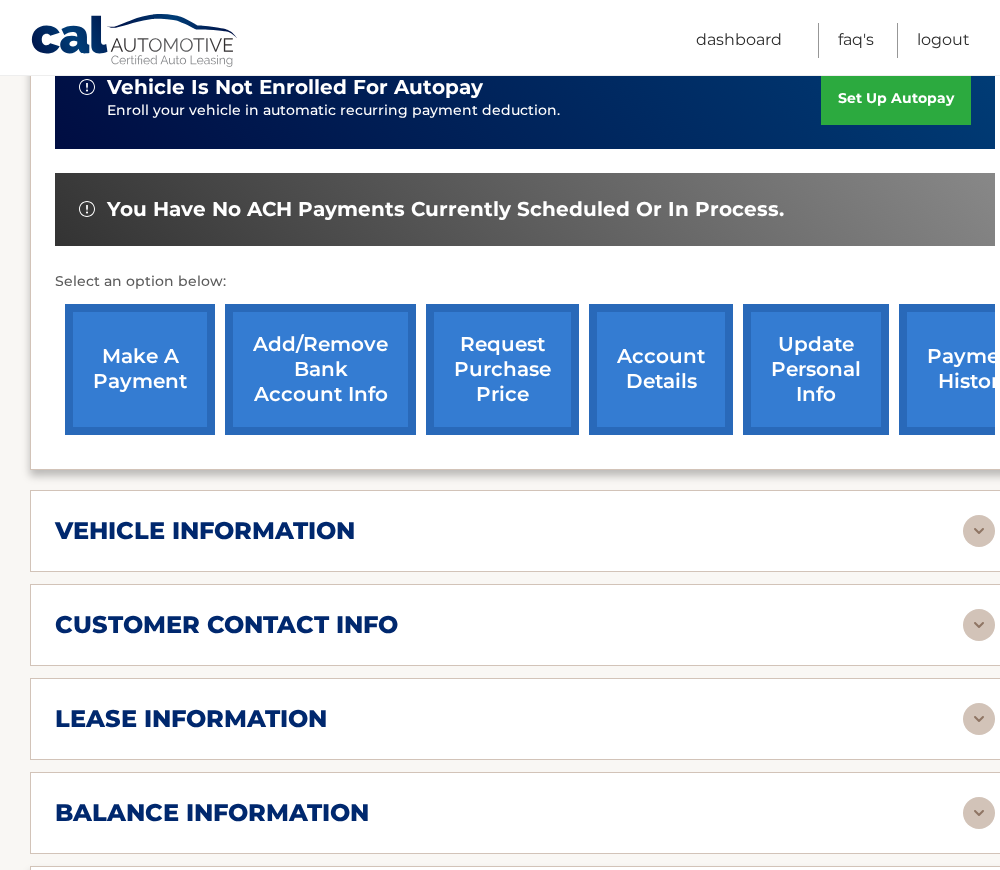 scroll, scrollTop: 582, scrollLeft: 0, axis: vertical 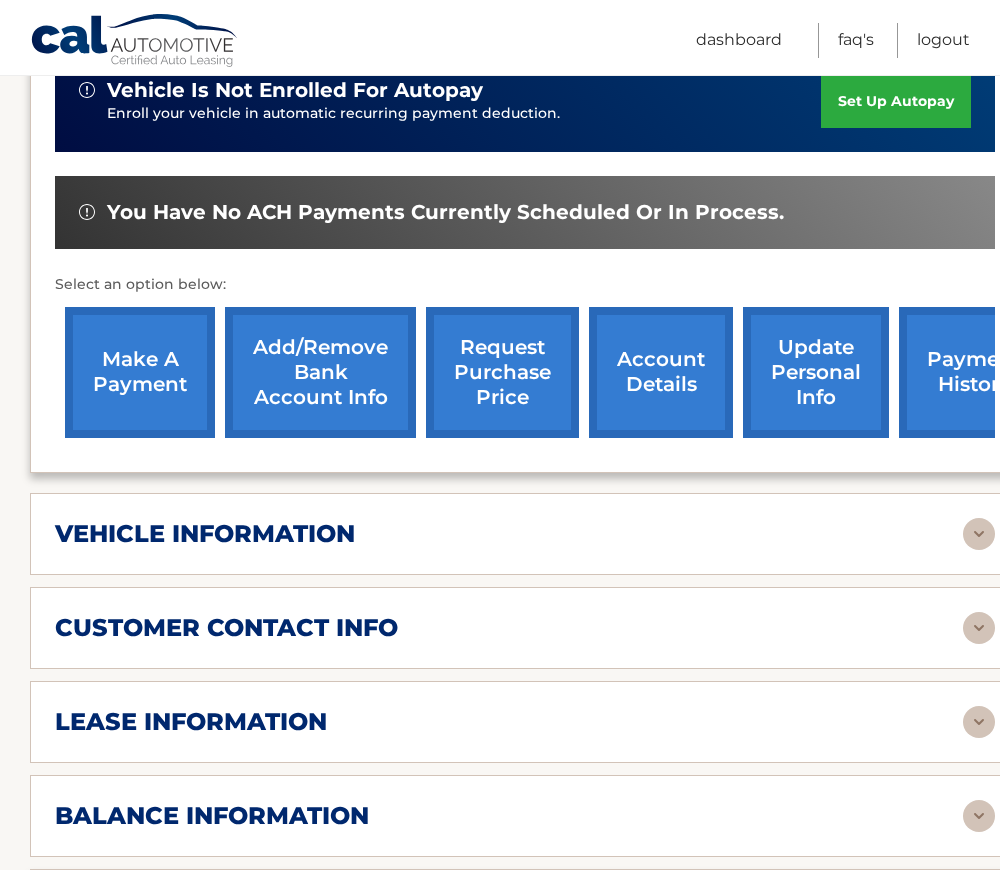 click on "account details" at bounding box center (661, 372) 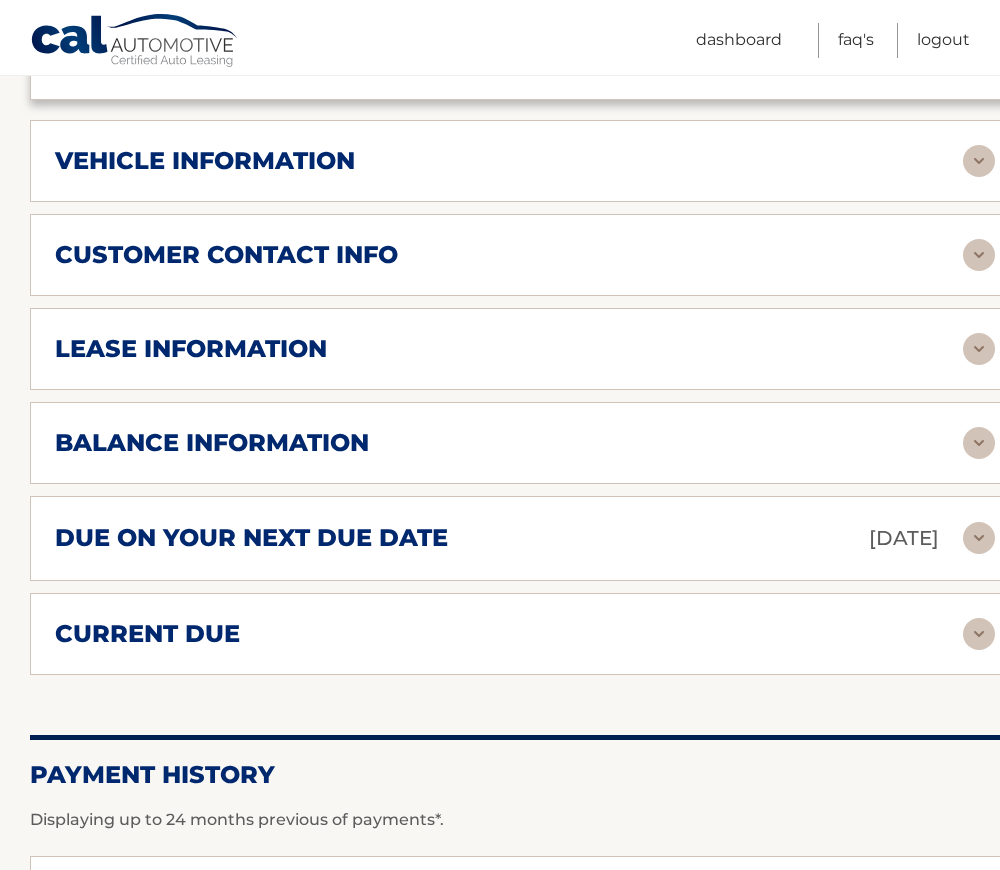 scroll, scrollTop: 1000, scrollLeft: 0, axis: vertical 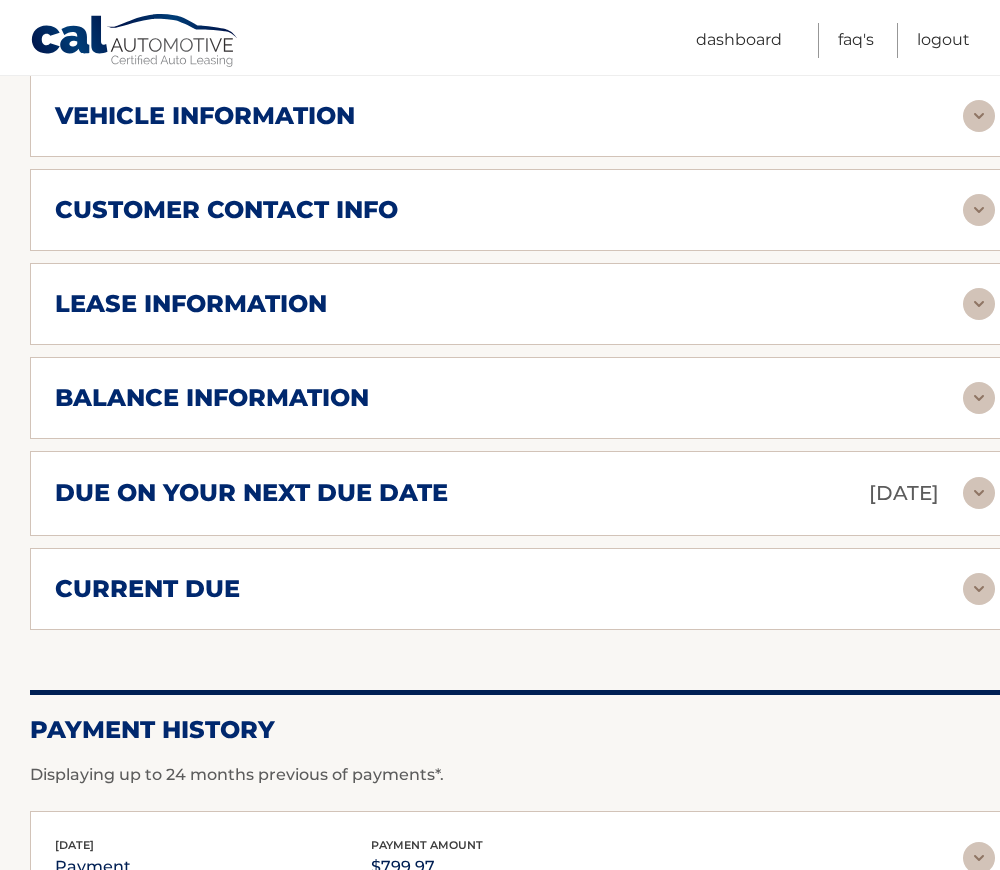 click on "balance information
Payments Received
1
Payments Remaining
38
Next Payment will be due
[DATE]
Most Recent Payment Was Due
[DATE]
Last Payment was received
[DATE]" at bounding box center [525, 398] 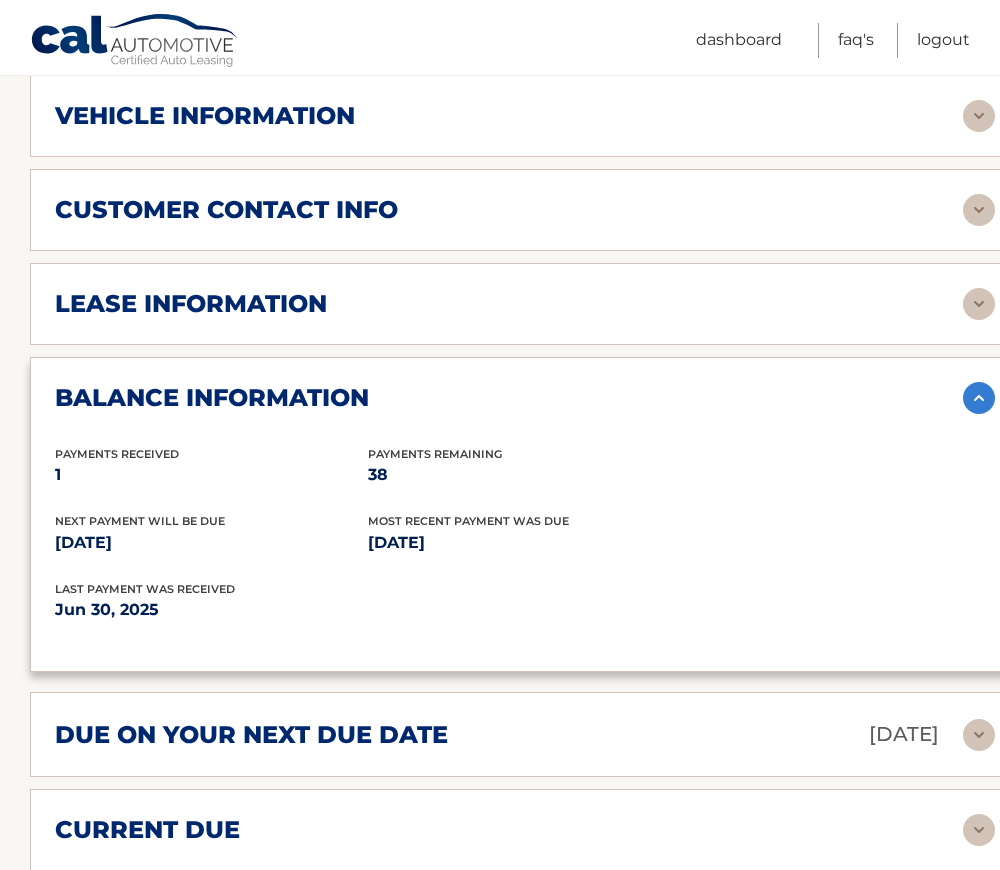 drag, startPoint x: 130, startPoint y: 540, endPoint x: 173, endPoint y: 543, distance: 43.104523 